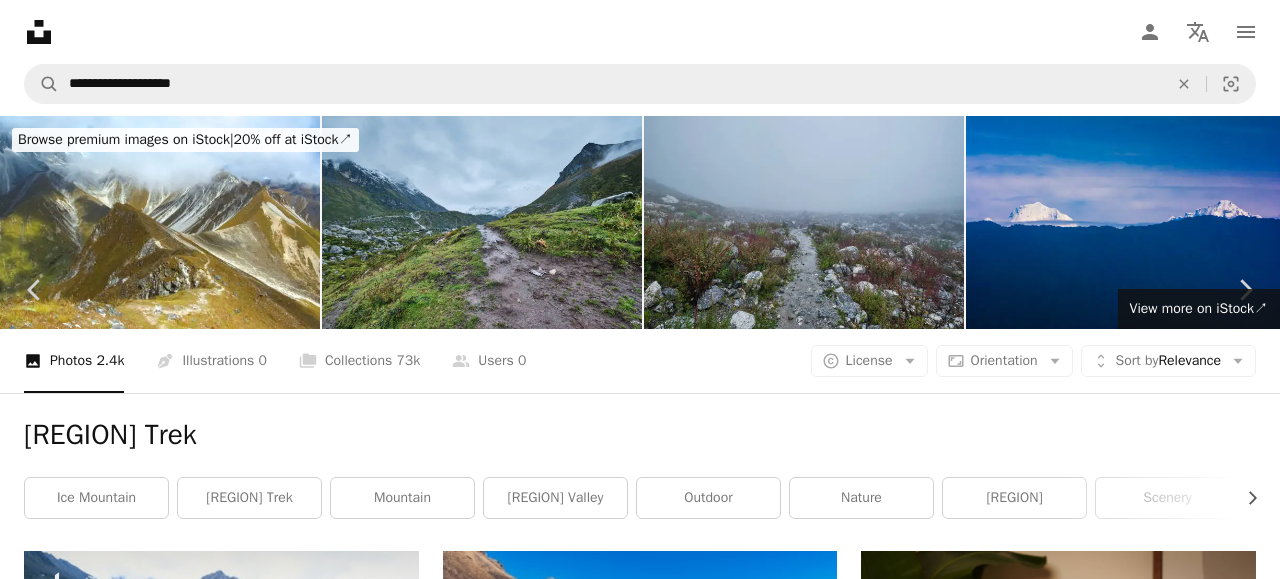 click on "An X shape Premium, ready to use images. Get unlimited access. A plus sign Members-only content added monthly A plus sign Unlimited royalty-free downloads A plus sign Illustrations  New A plus sign Enhanced legal protections yearly 66%  off monthly $12   $4 USD per month * Get  Unsplash+ * When paid annually, billed upfront  $48 Taxes where applicable. Renews automatically. Cancel anytime." at bounding box center [640, 4226] 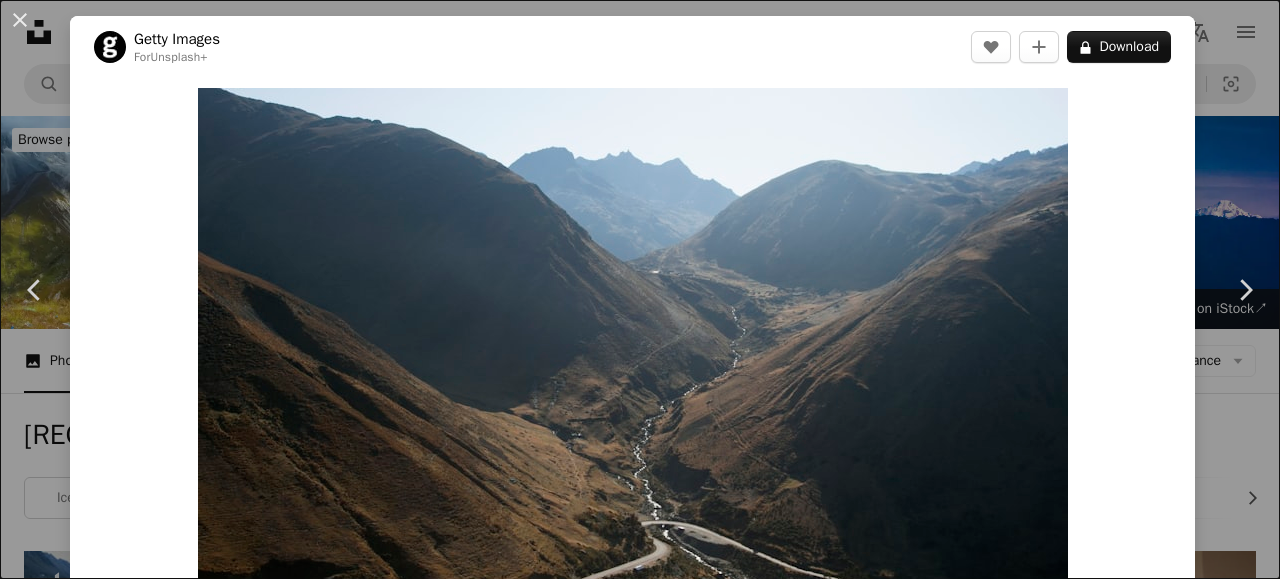 scroll, scrollTop: 624, scrollLeft: 0, axis: vertical 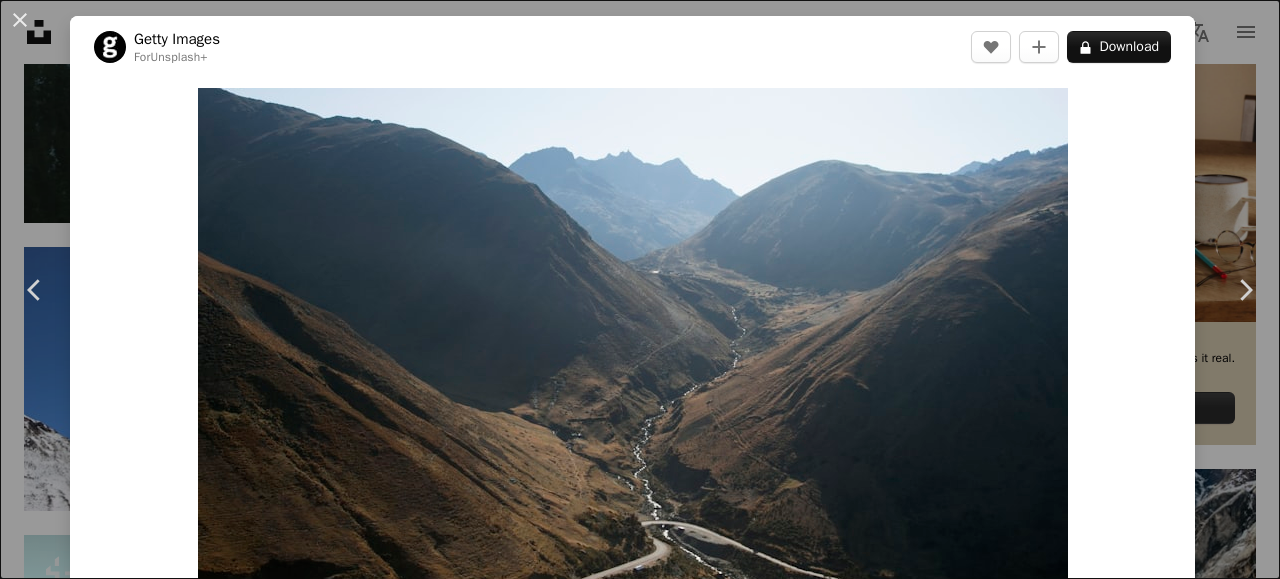 click on "A lock Download" at bounding box center (1119, 47) 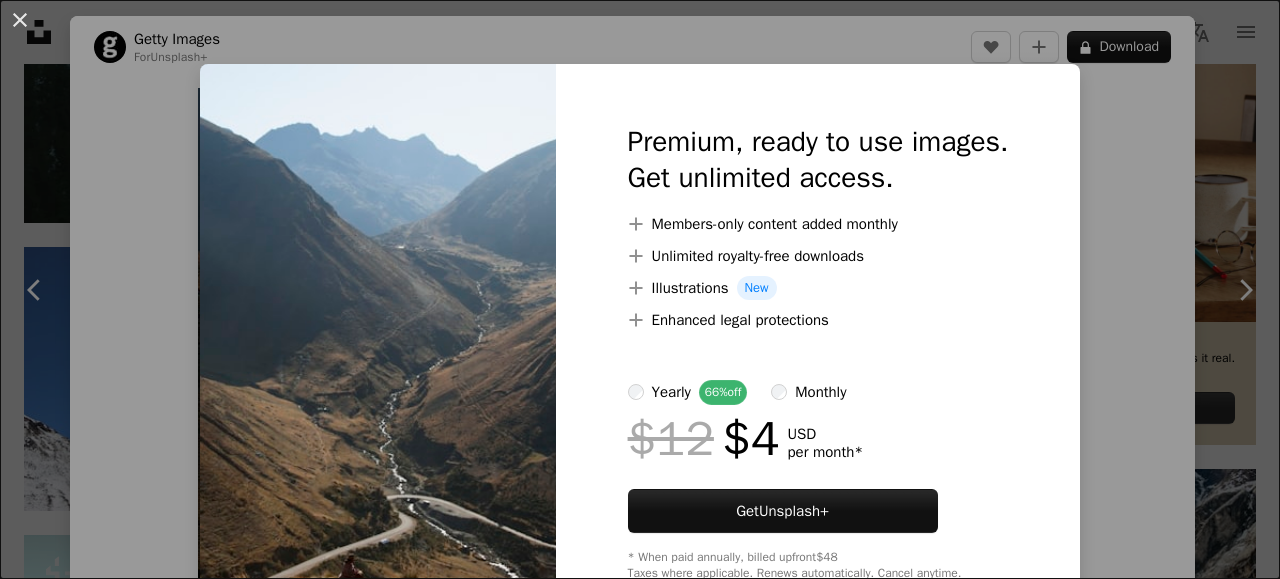 click at bounding box center [378, 352] 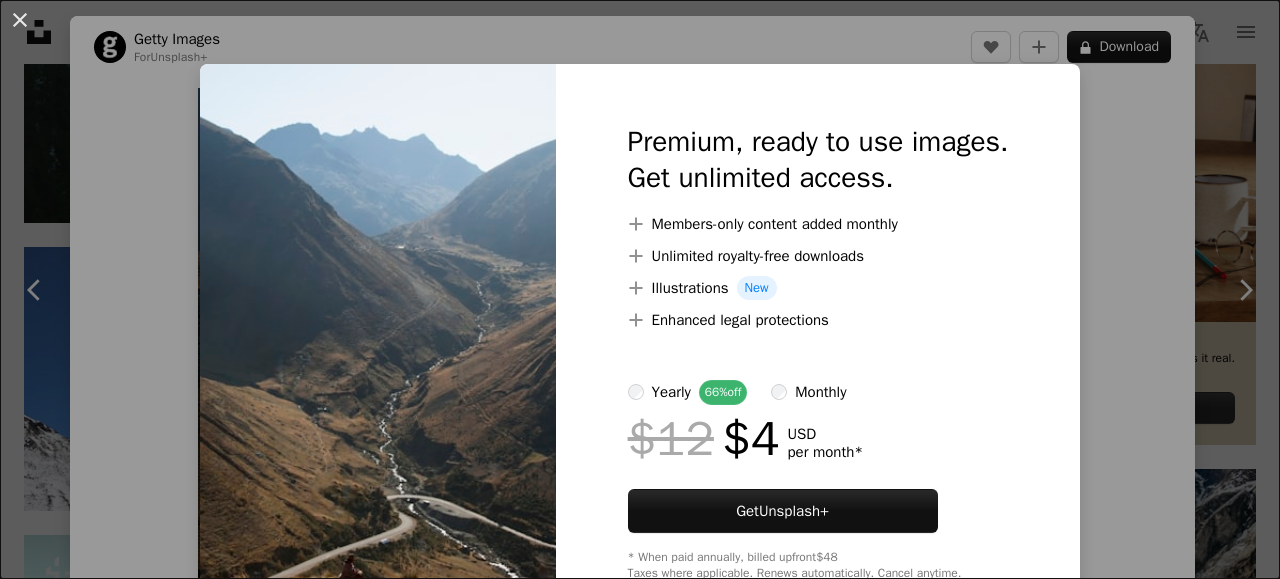 click on "An X shape Premium, ready to use images. Get unlimited access. A plus sign Members-only content added monthly A plus sign Unlimited royalty-free downloads A plus sign Illustrations  New A plus sign Enhanced legal protections yearly 66%  off monthly $12   $4 USD per month * Get  Unsplash+ * When paid annually, billed upfront  $48 Taxes where applicable. Renews automatically. Cancel anytime." at bounding box center [640, 289] 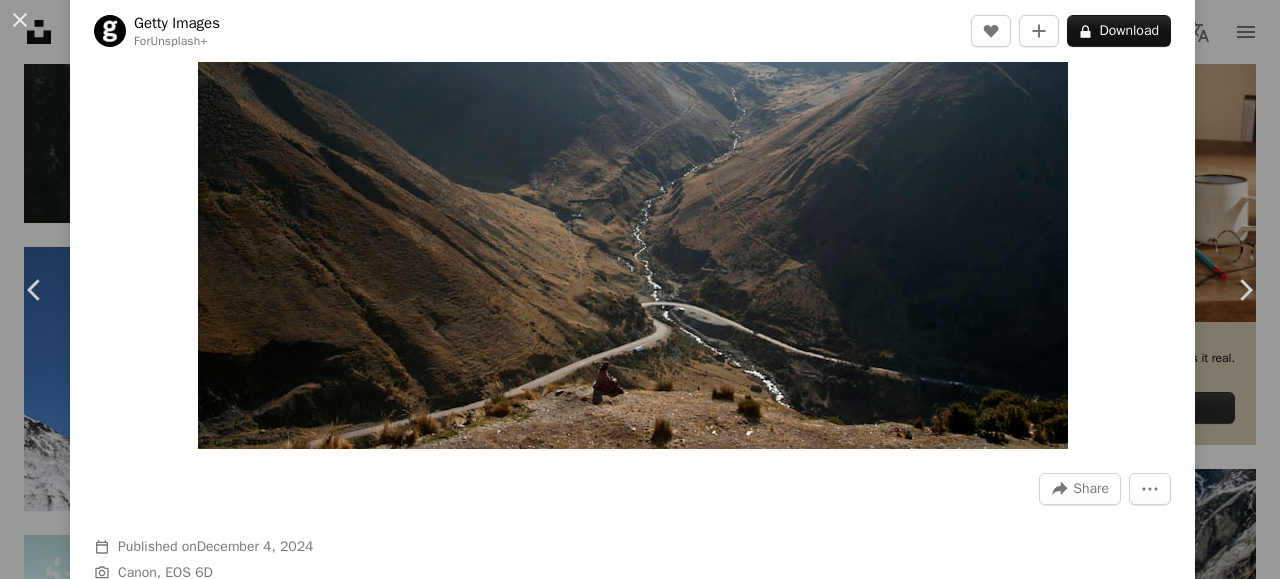 scroll, scrollTop: 240, scrollLeft: 0, axis: vertical 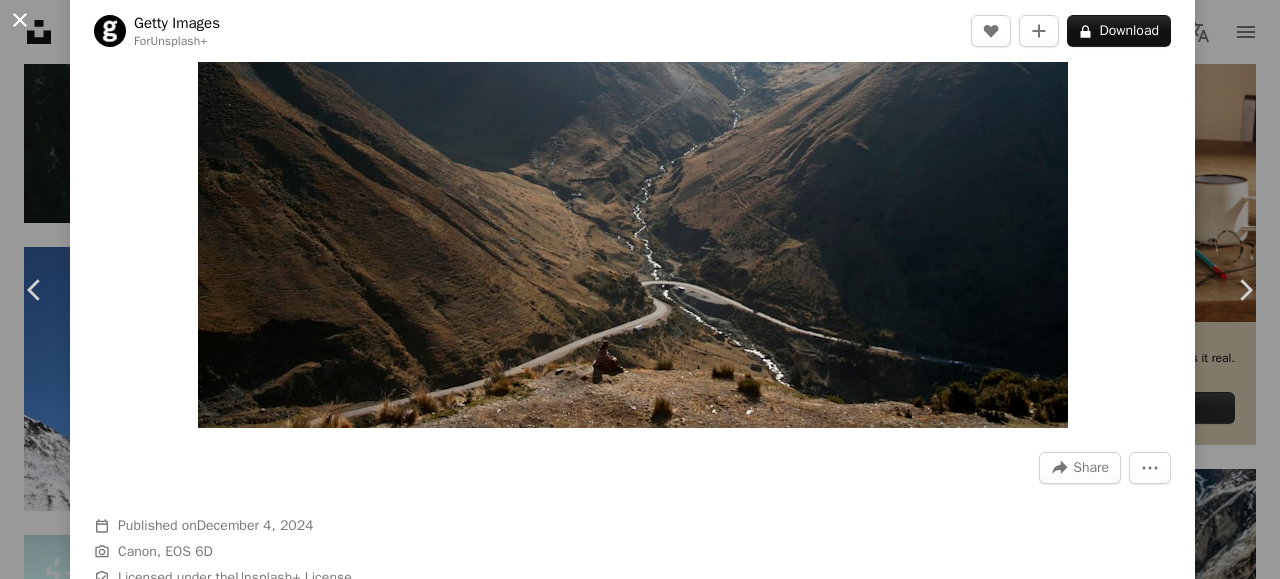 click on "An X shape" at bounding box center [20, 20] 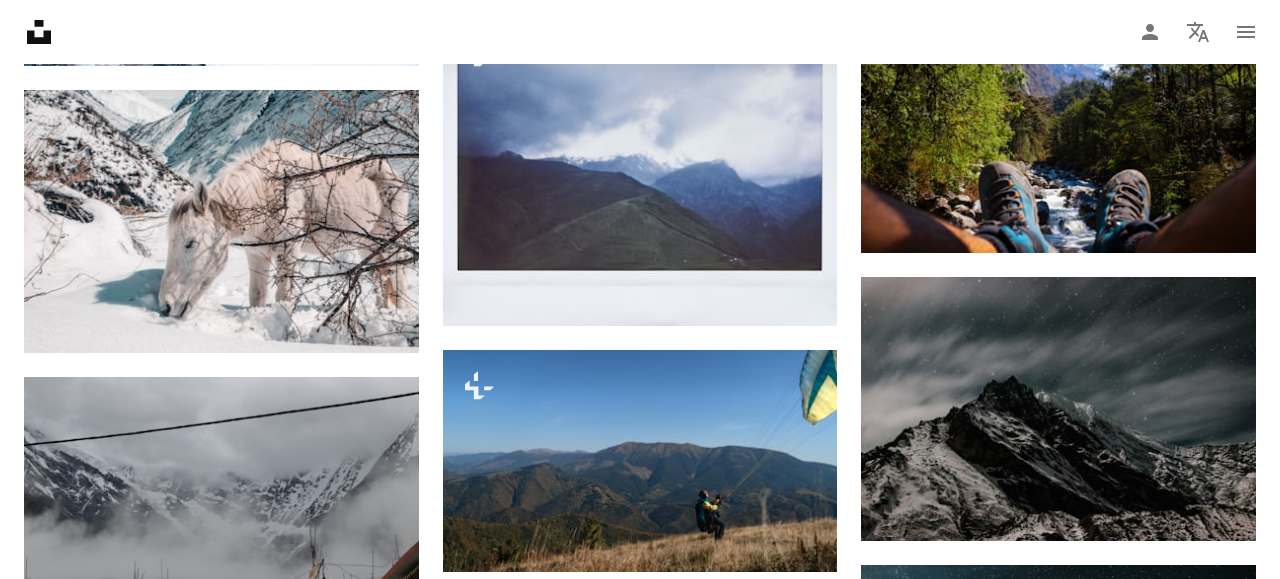 scroll, scrollTop: 1664, scrollLeft: 0, axis: vertical 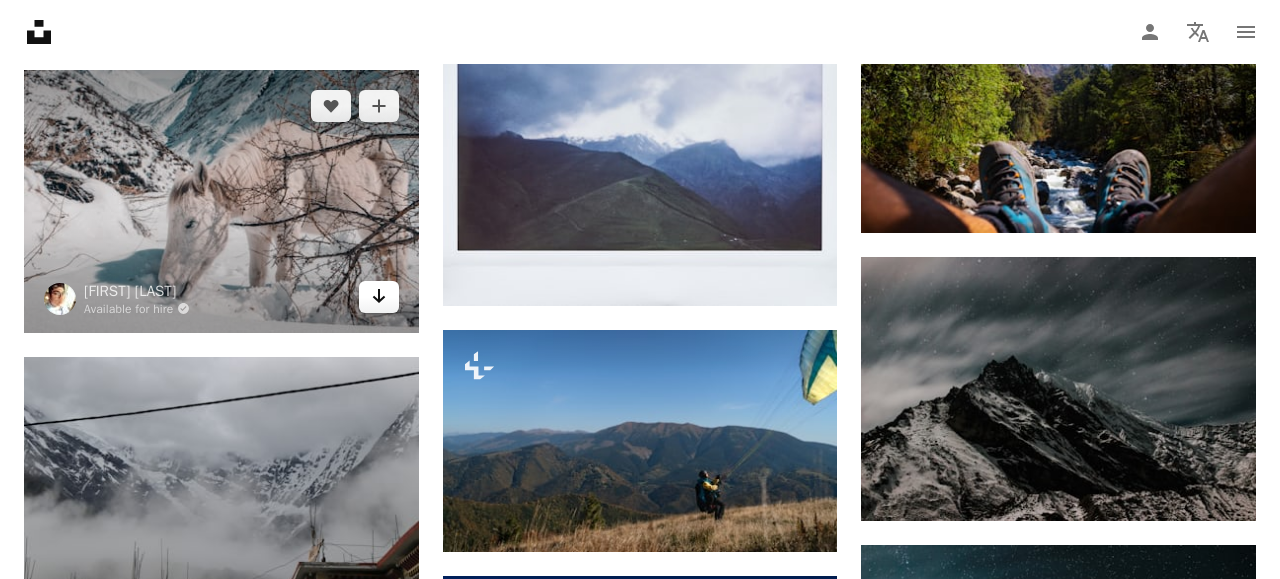 click on "Arrow pointing down" 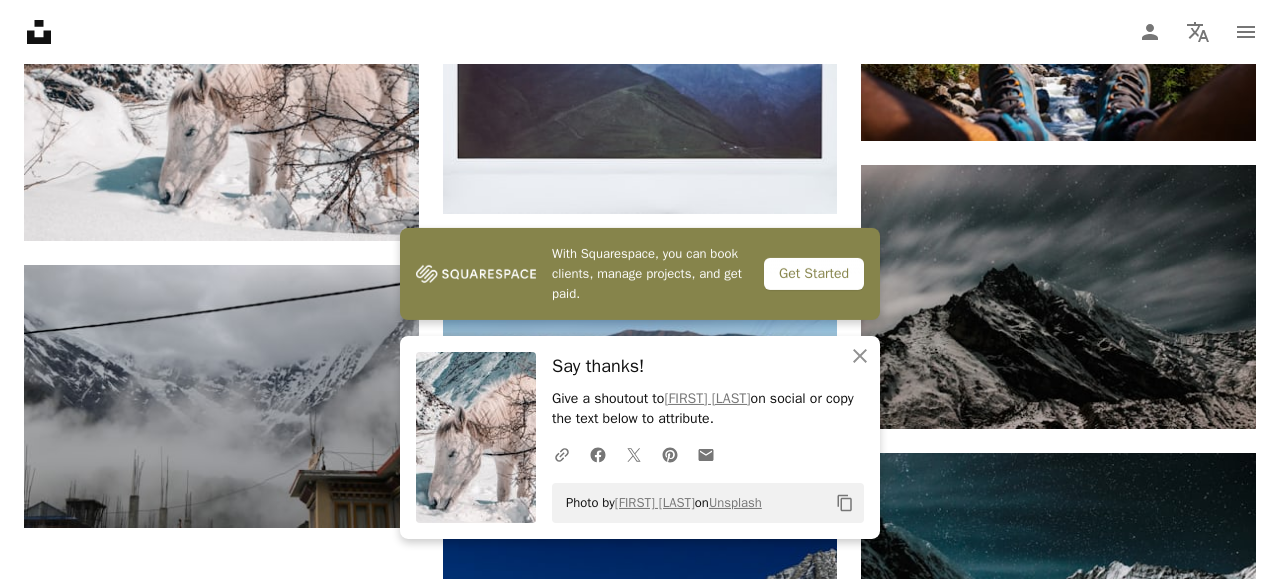 scroll, scrollTop: 1872, scrollLeft: 0, axis: vertical 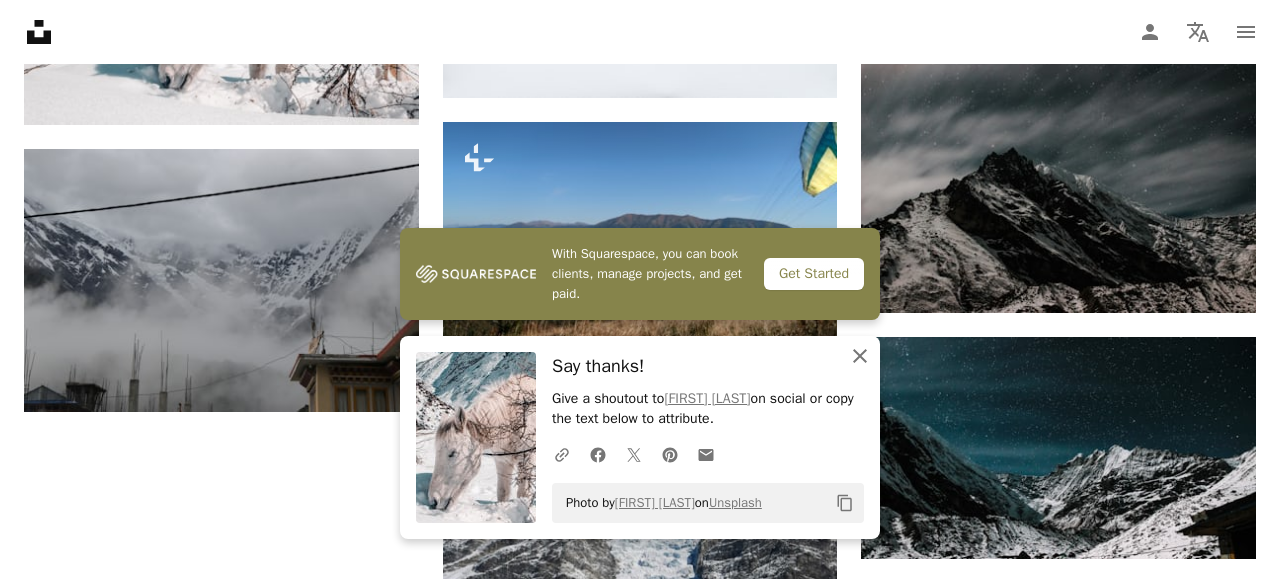 click on "An X shape" 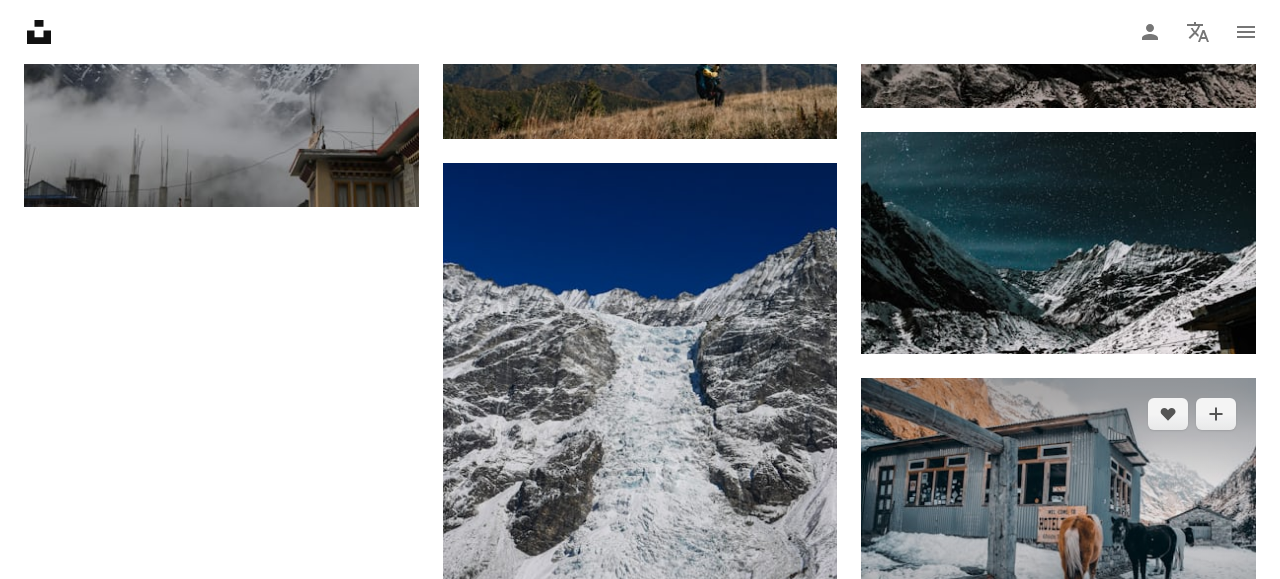 scroll, scrollTop: 2080, scrollLeft: 0, axis: vertical 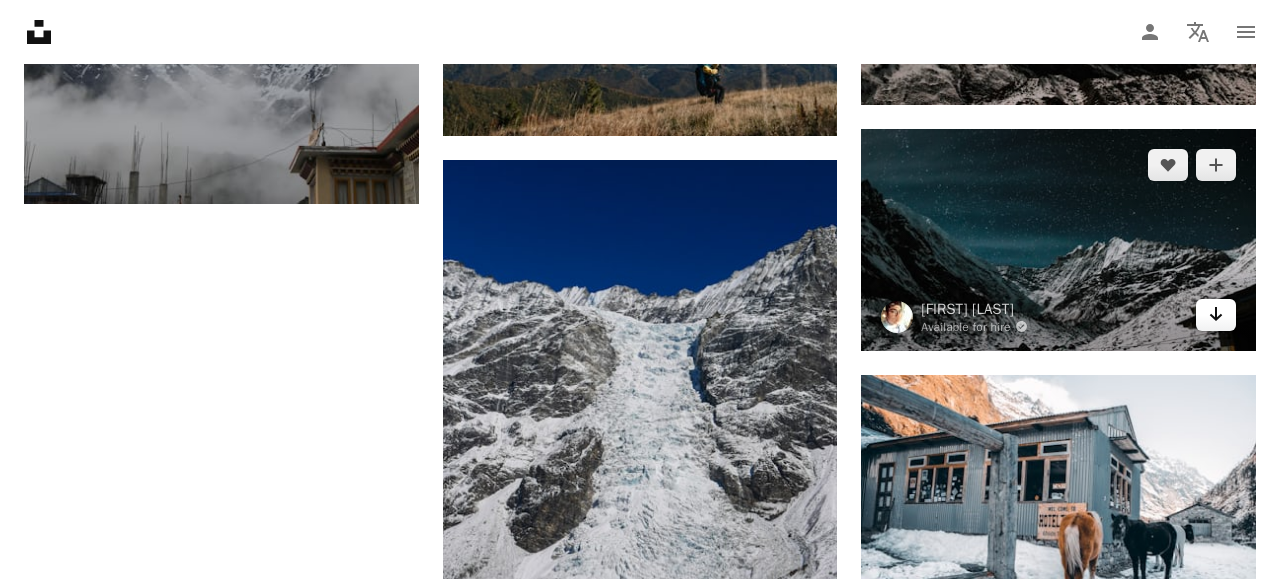 click on "Arrow pointing down" 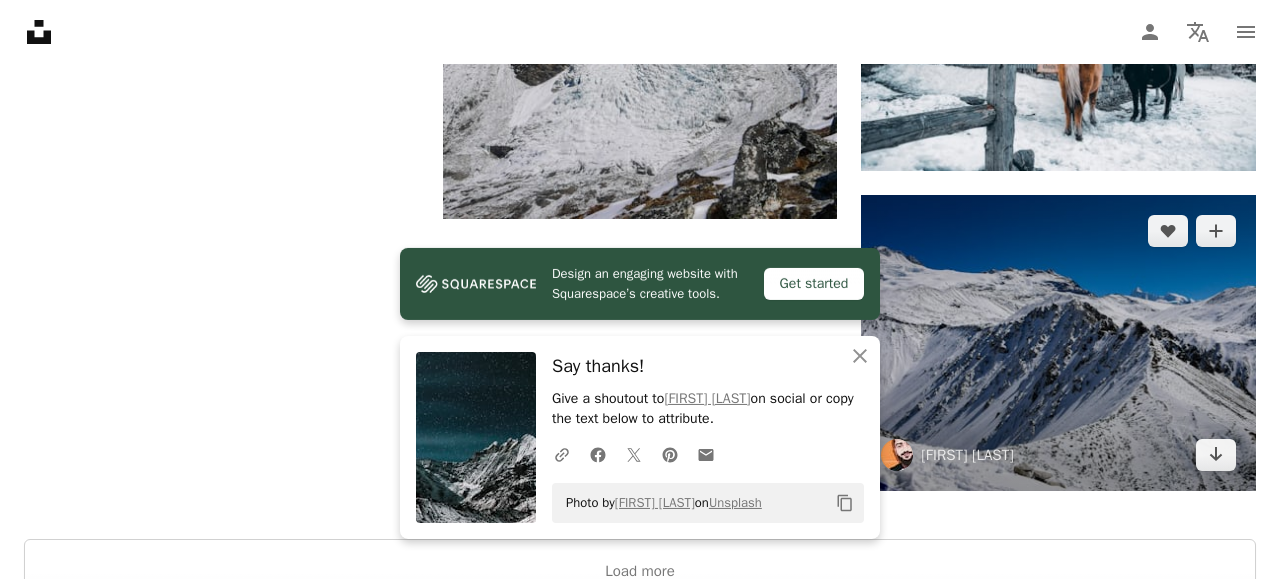 scroll, scrollTop: 2600, scrollLeft: 0, axis: vertical 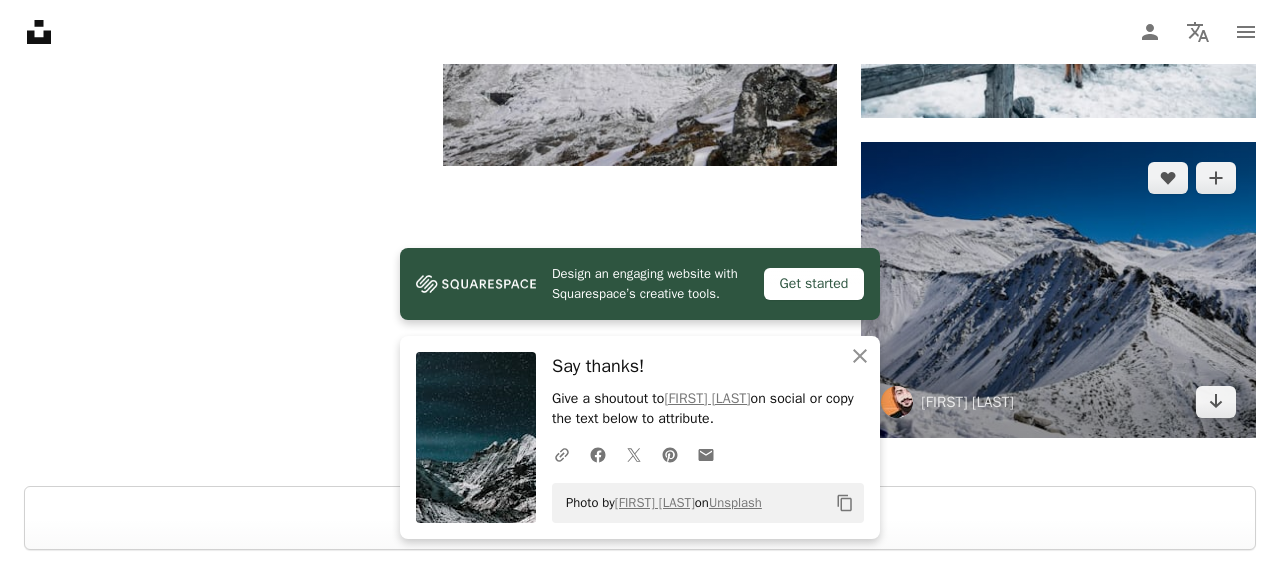 click at bounding box center (1058, 290) 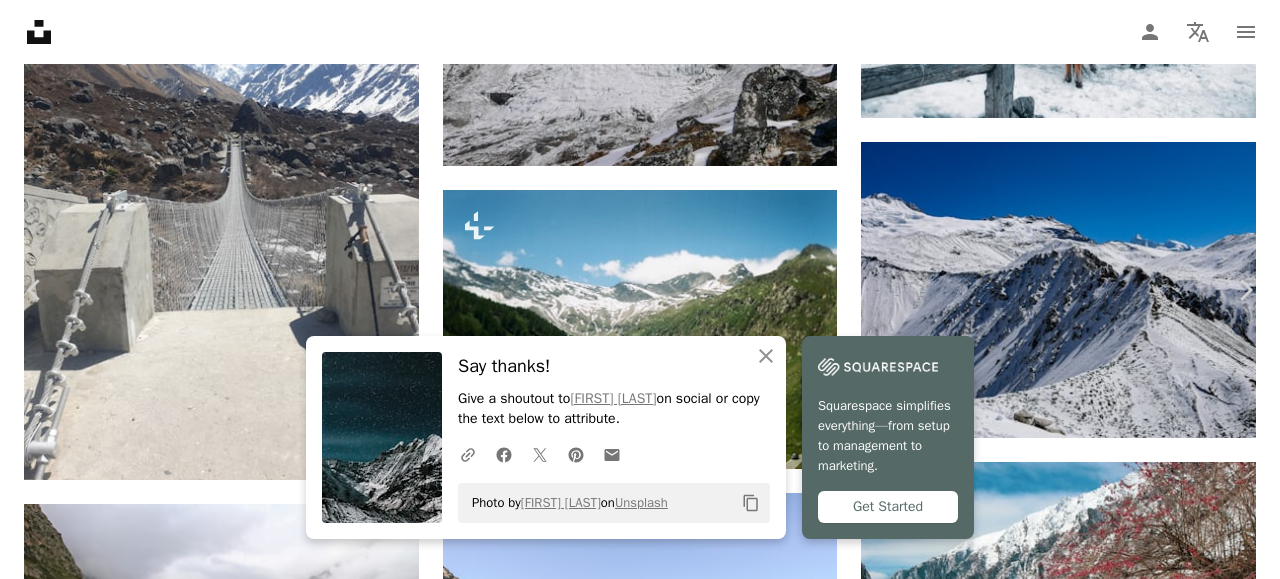 click at bounding box center [632, 4036] 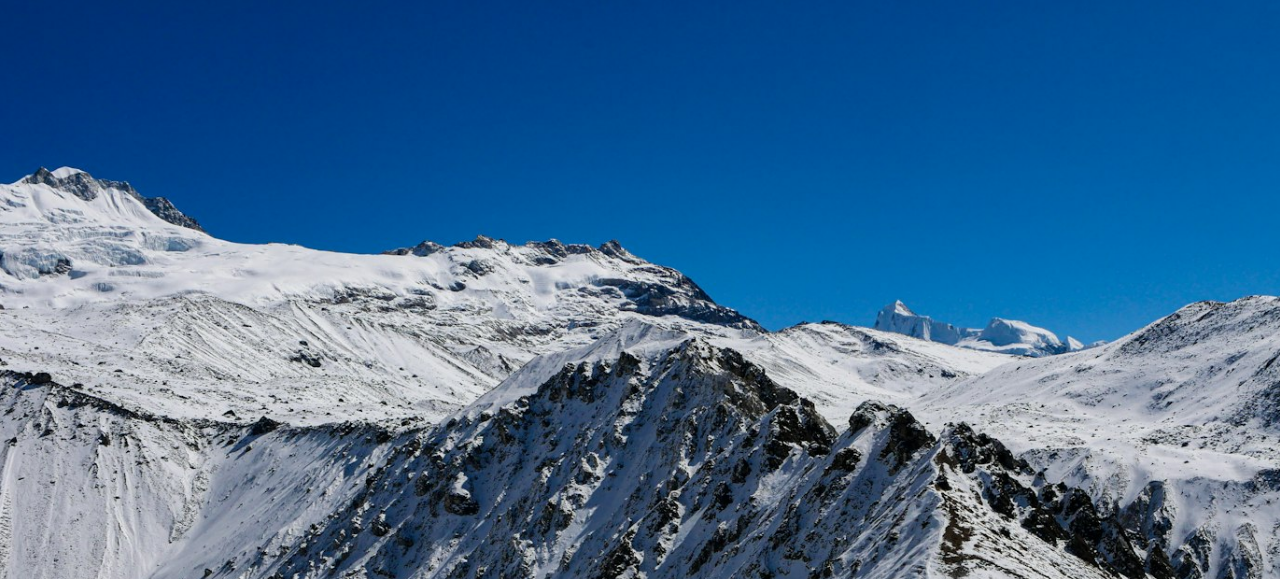 scroll, scrollTop: 2599, scrollLeft: 0, axis: vertical 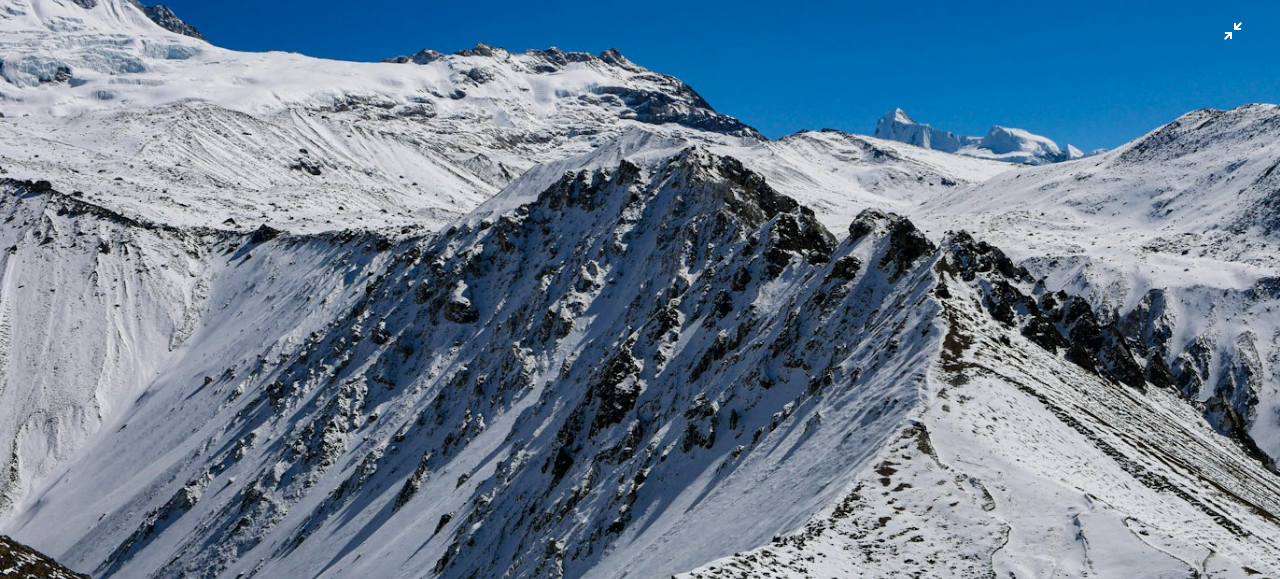 click at bounding box center [640, 288] 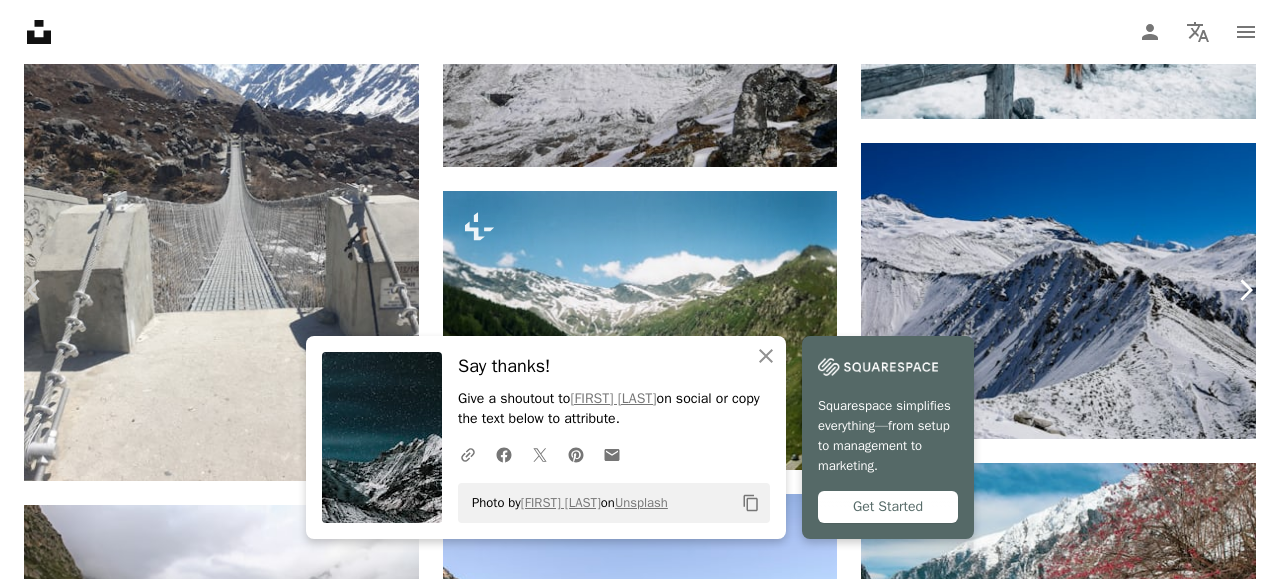 click 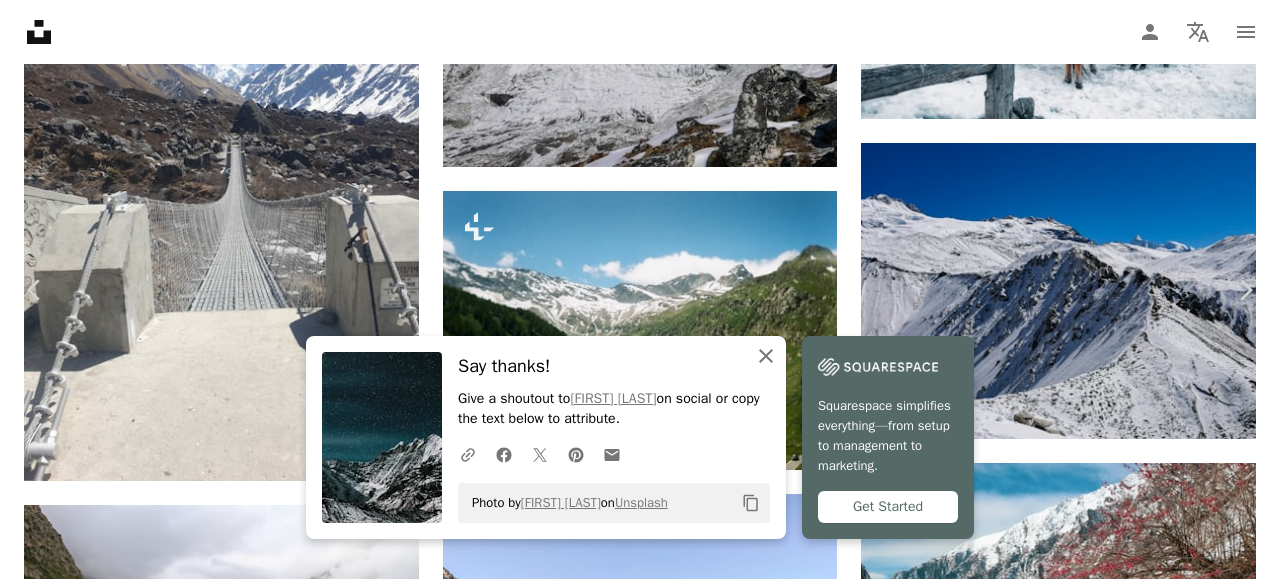 click 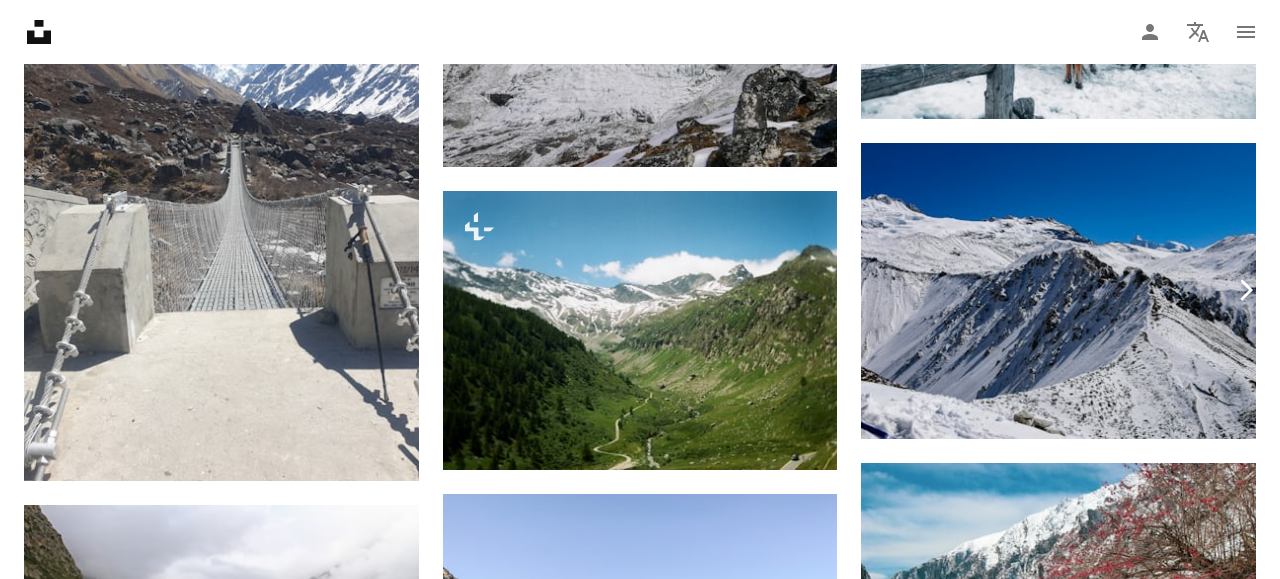 click 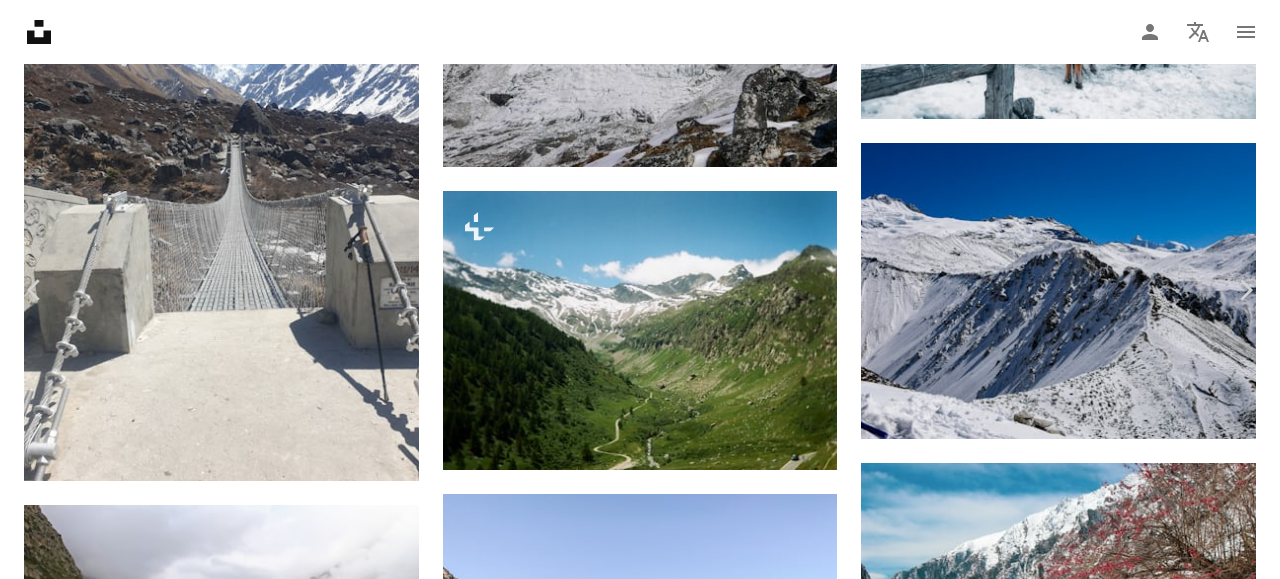 click on "An X shape" at bounding box center (20, 20) 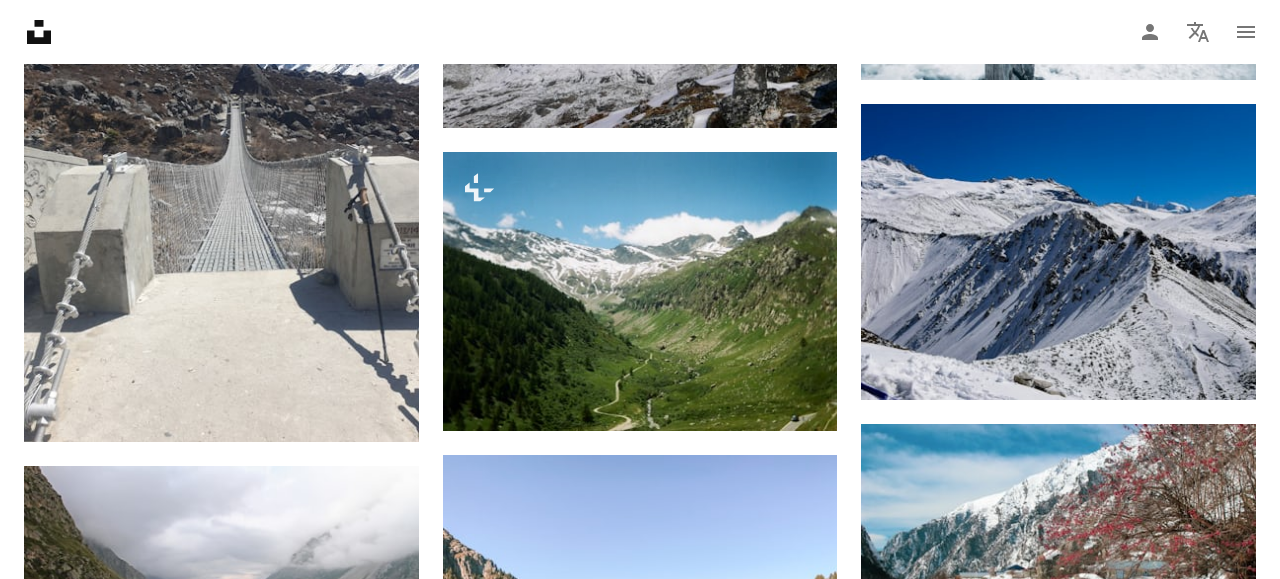 scroll, scrollTop: 3015, scrollLeft: 0, axis: vertical 